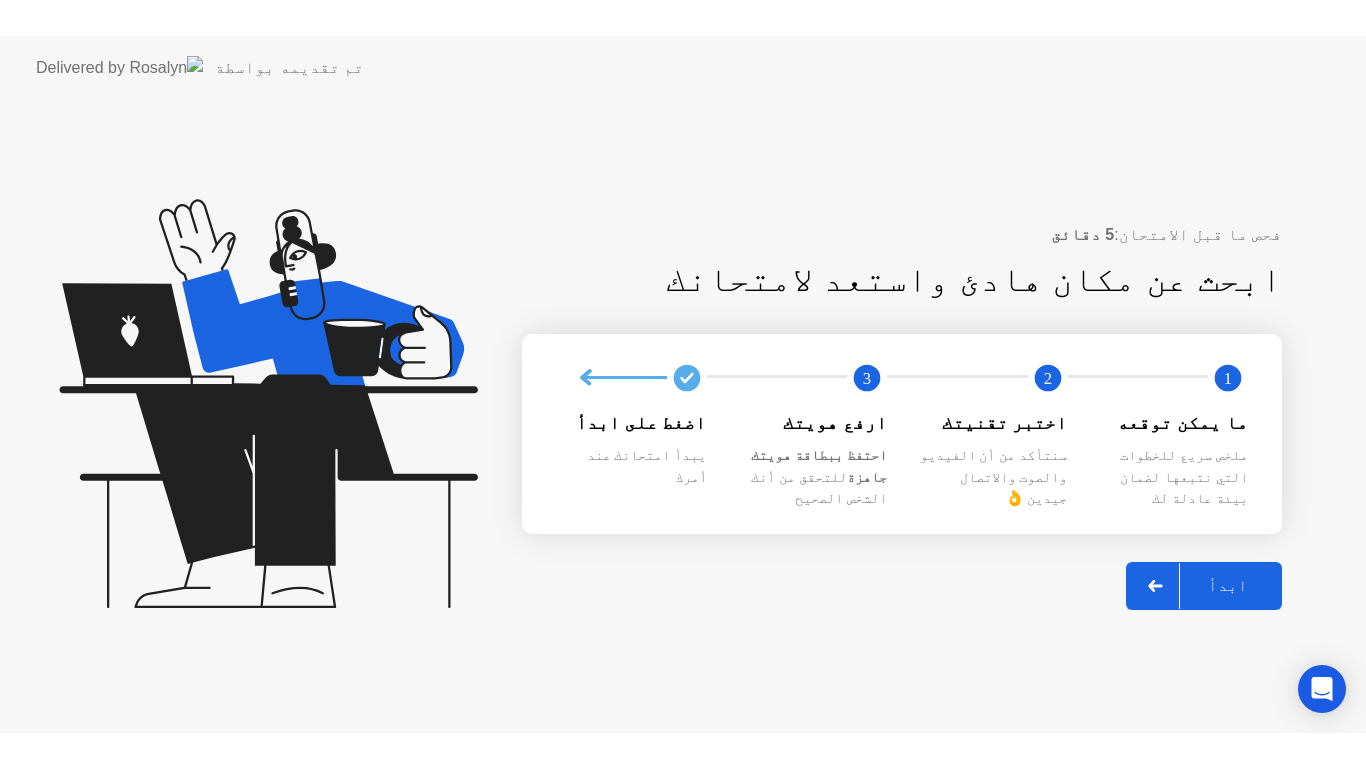 scroll, scrollTop: 0, scrollLeft: 0, axis: both 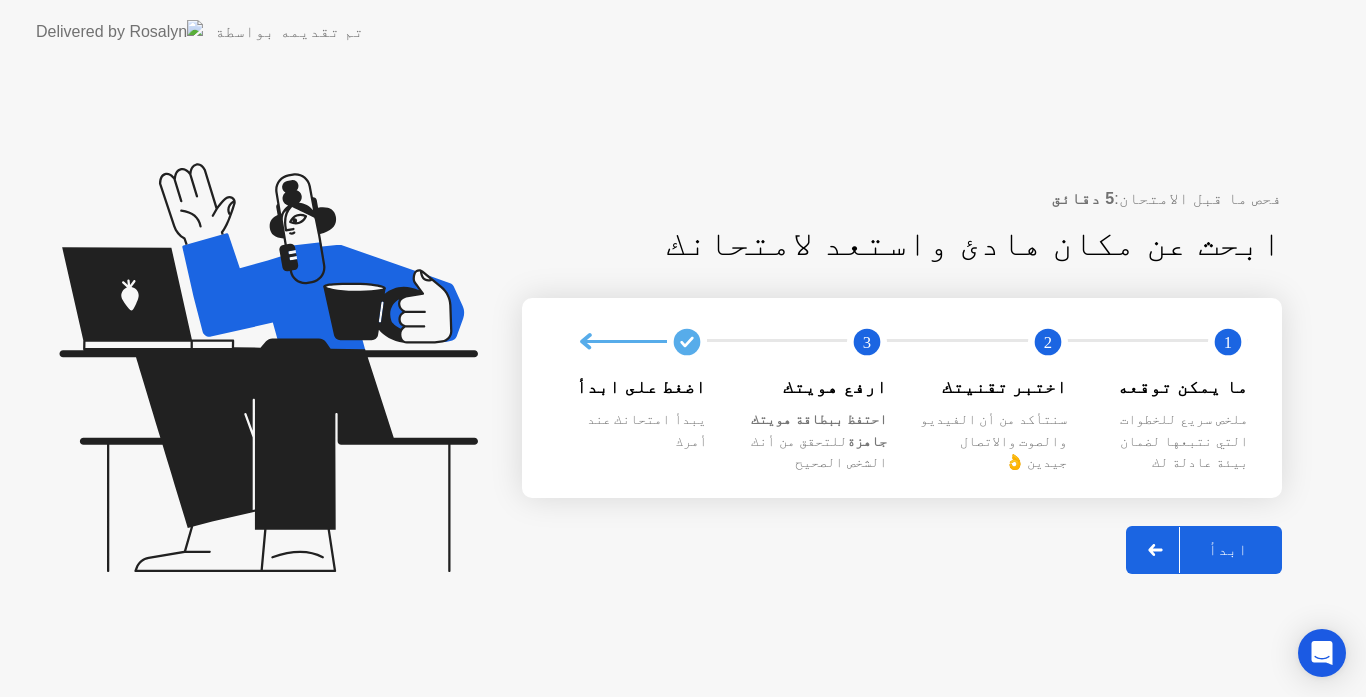 click 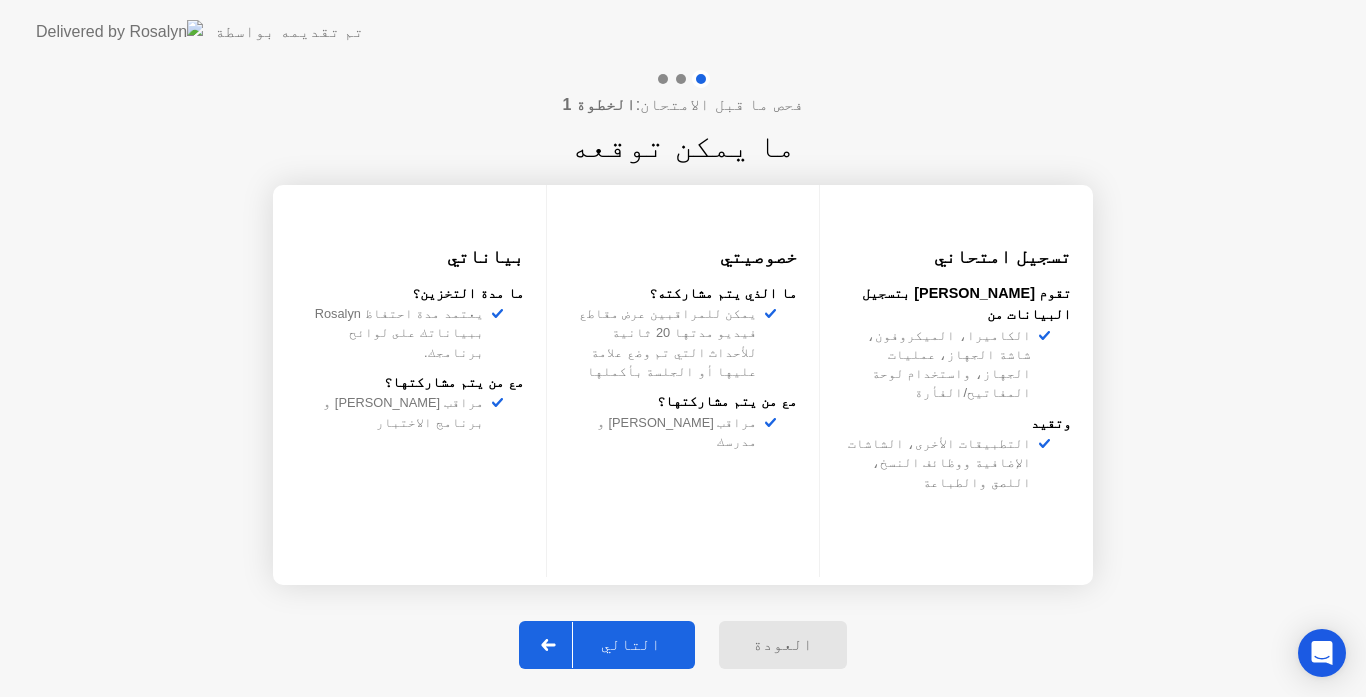 click on "التالي" 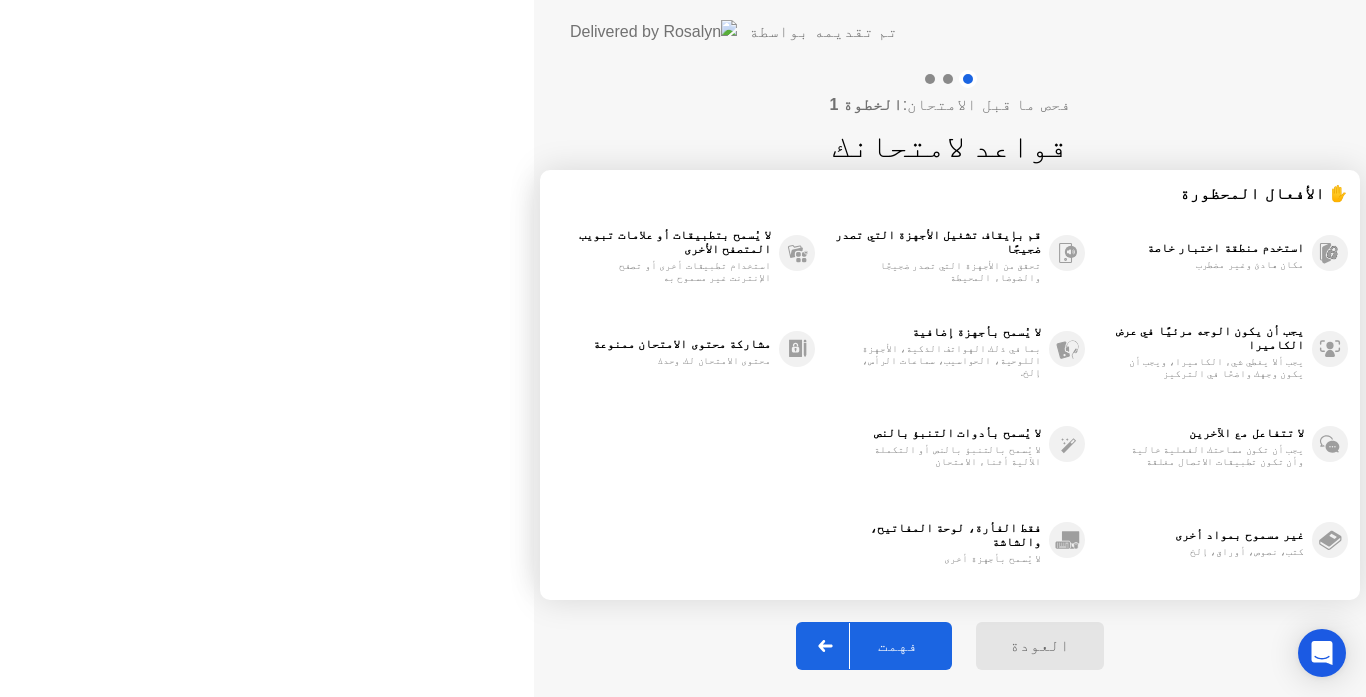 click on "فهمت" 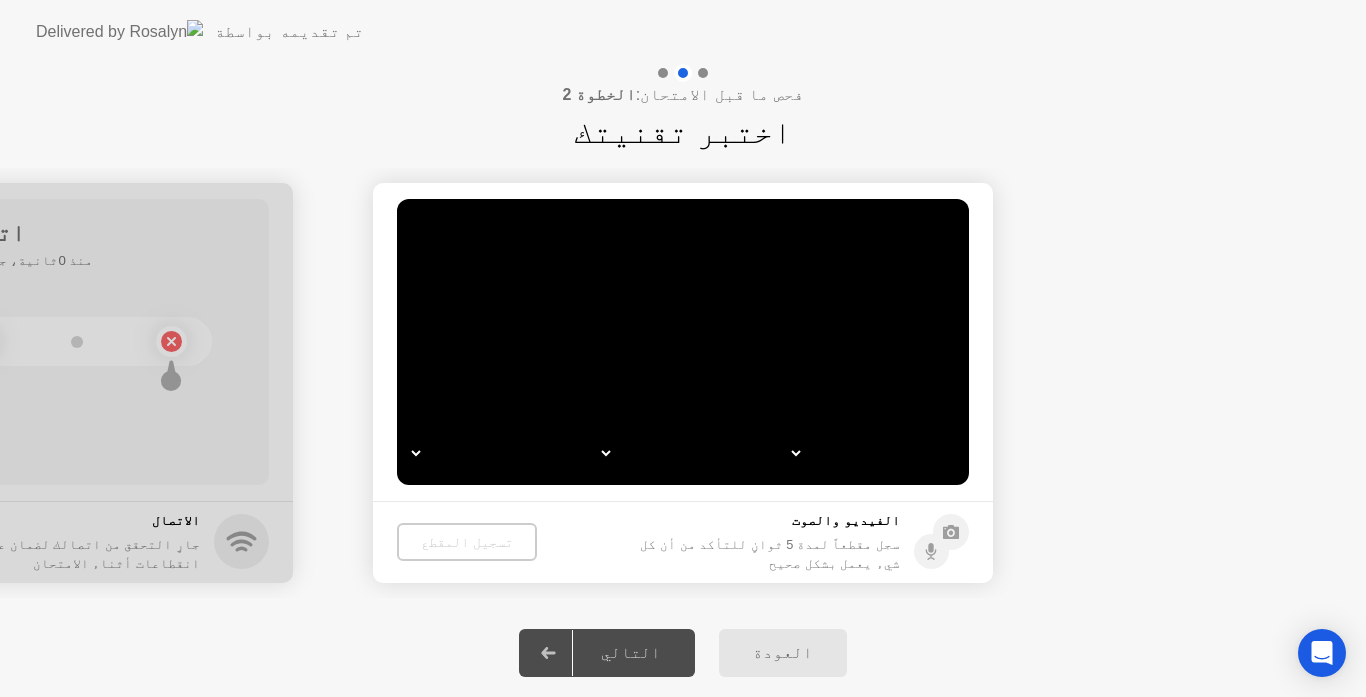 select on "*" 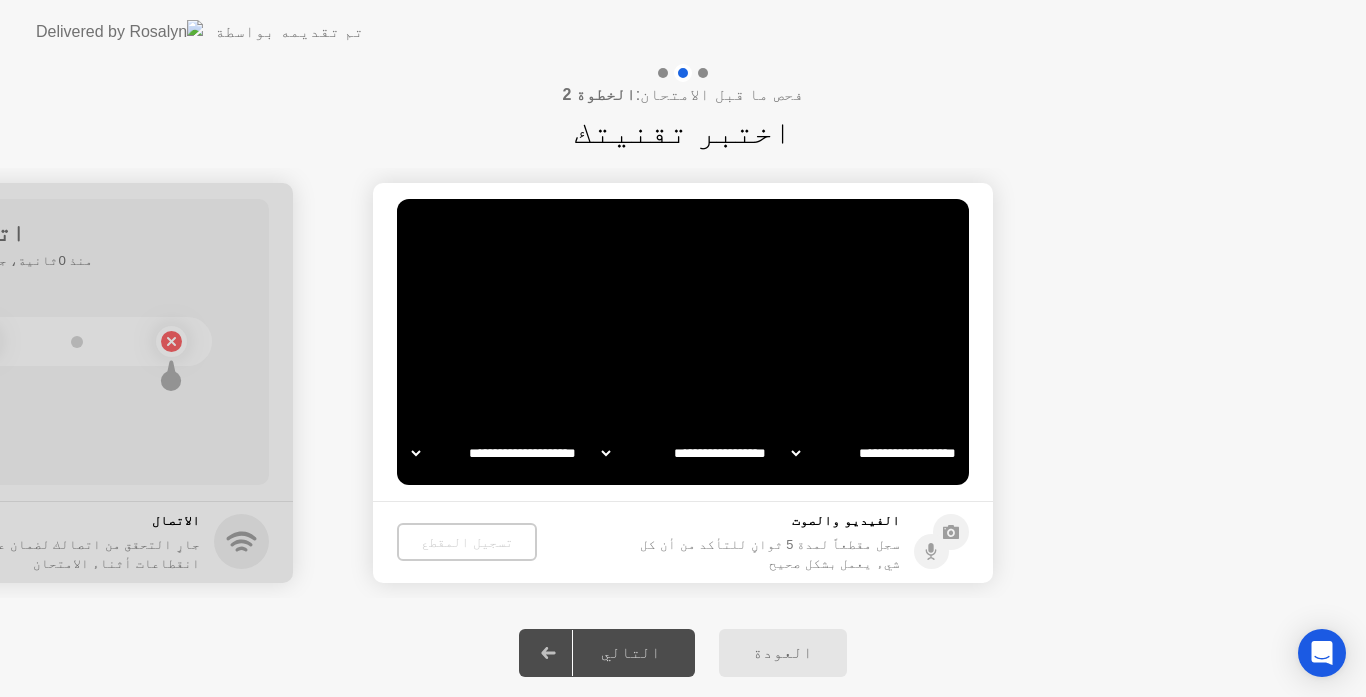 select on "**********" 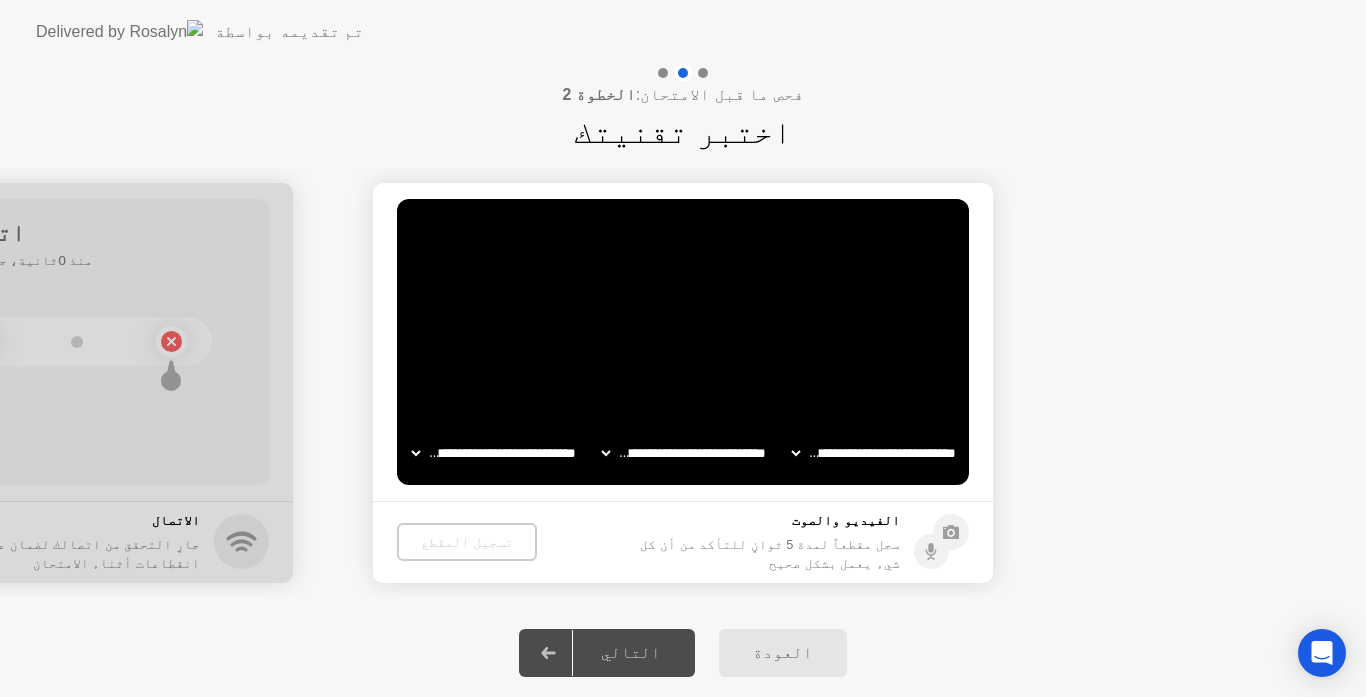 click on "**********" 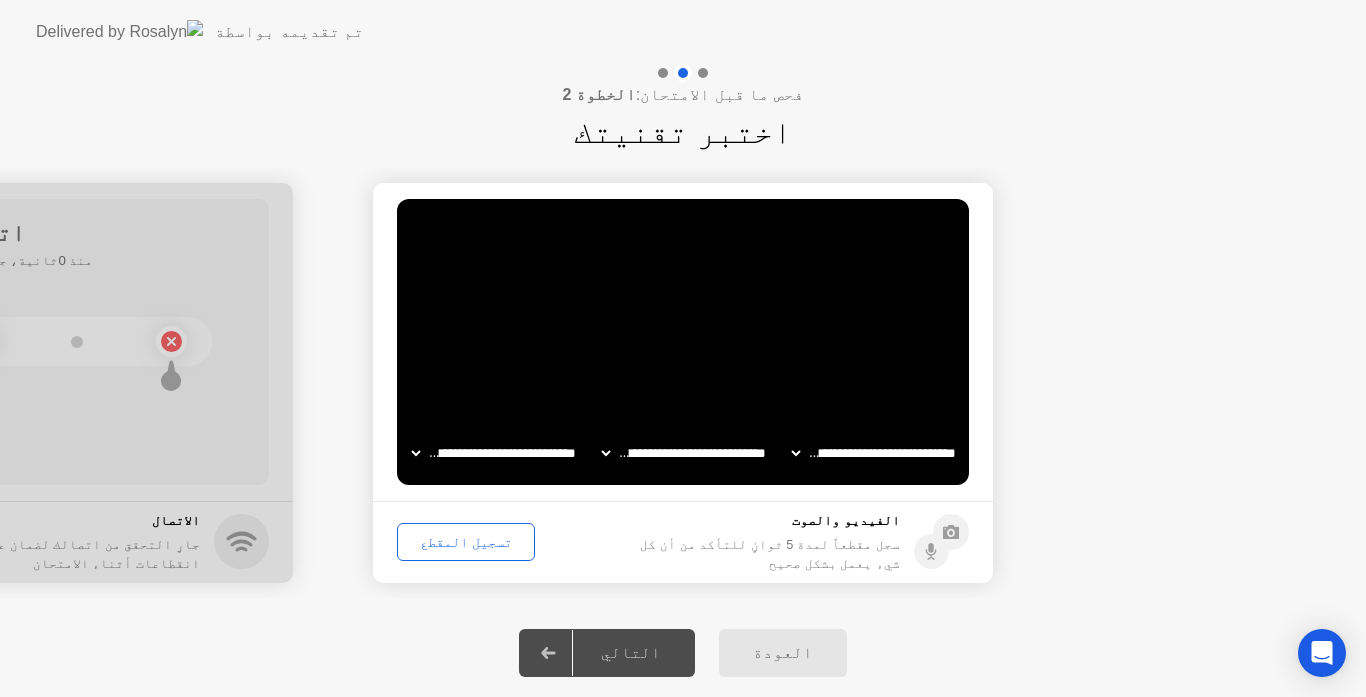click on "تسجيل المقطع" 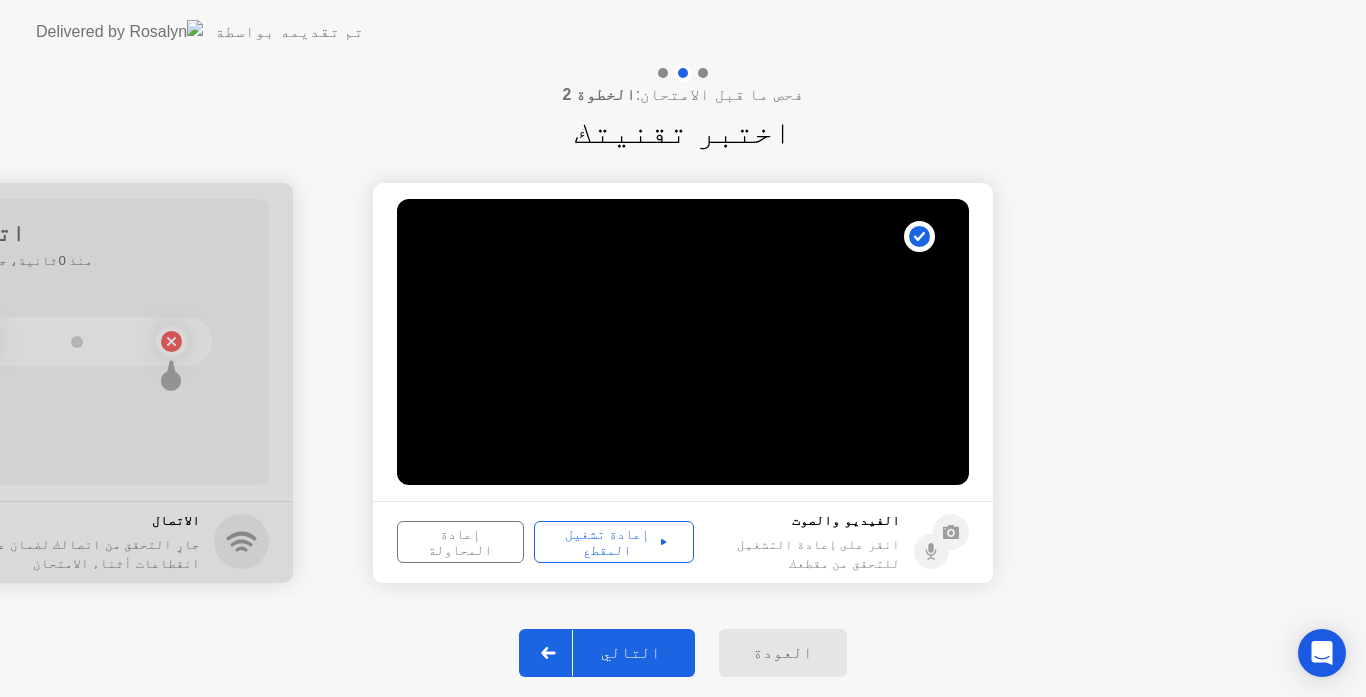 click on "إعادة تشغيل المقطع" 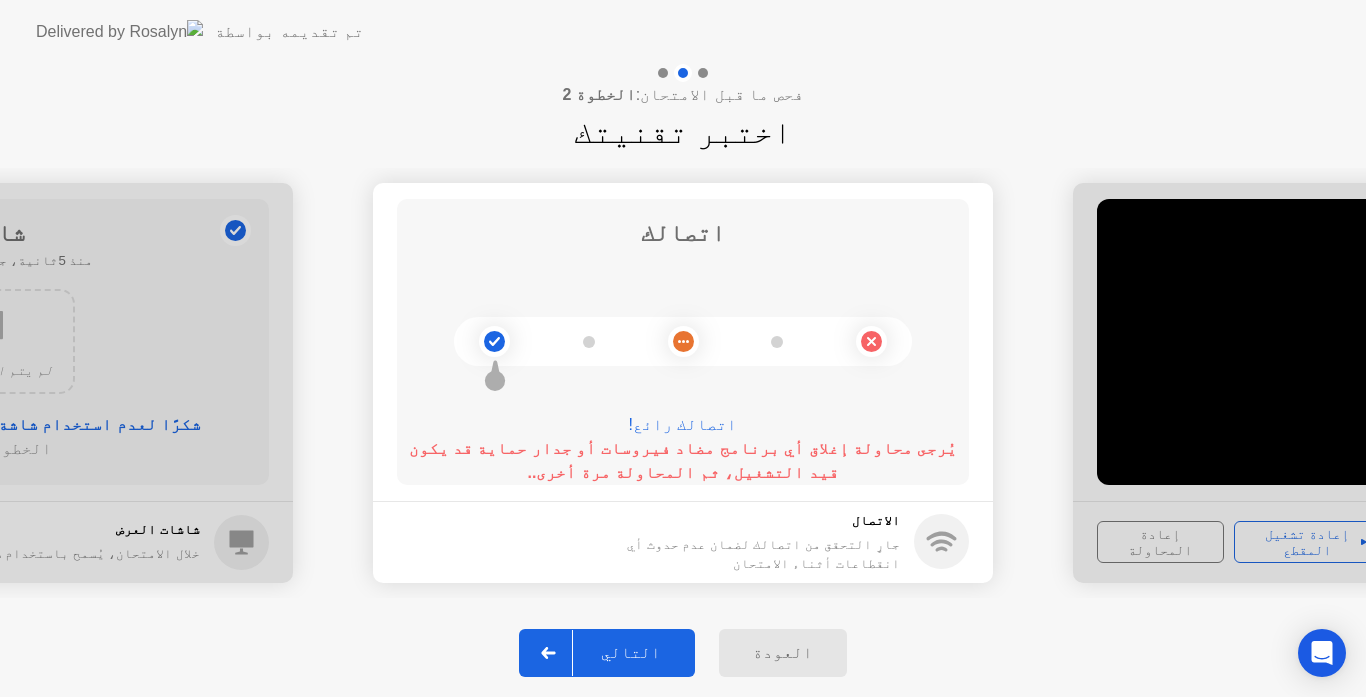 click on "التالي" 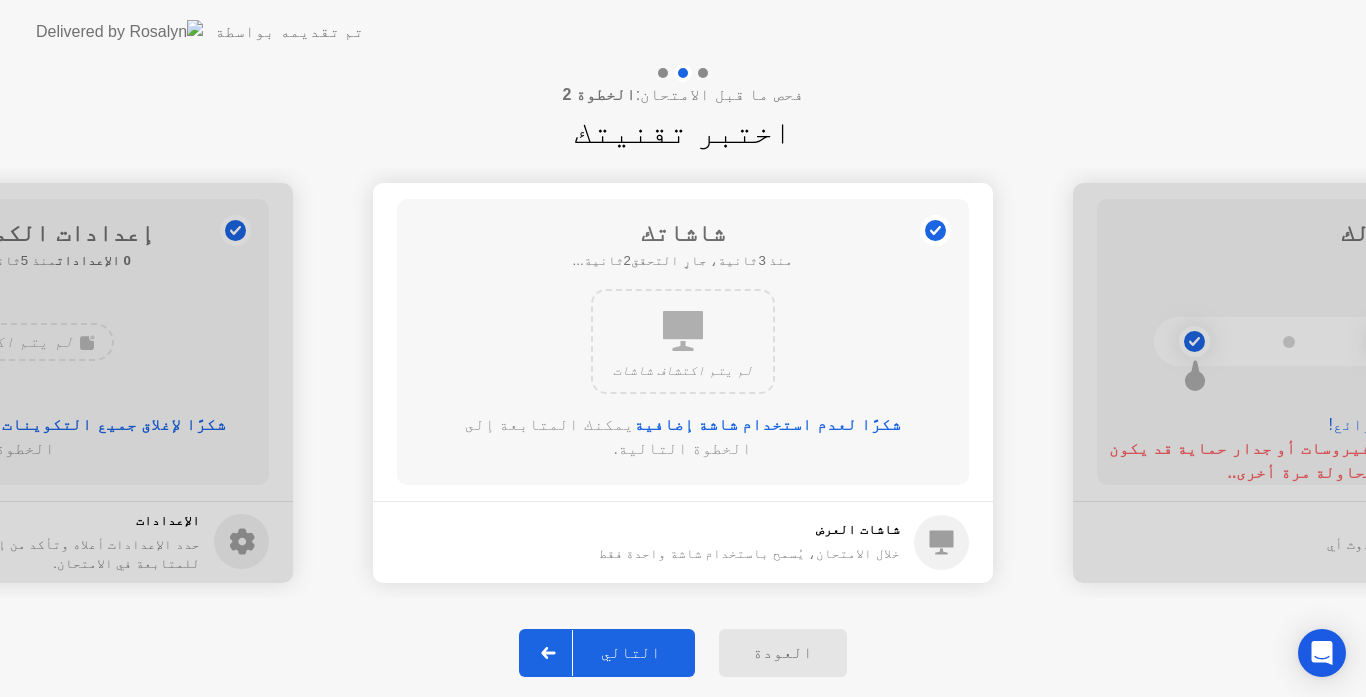 click on "التالي" 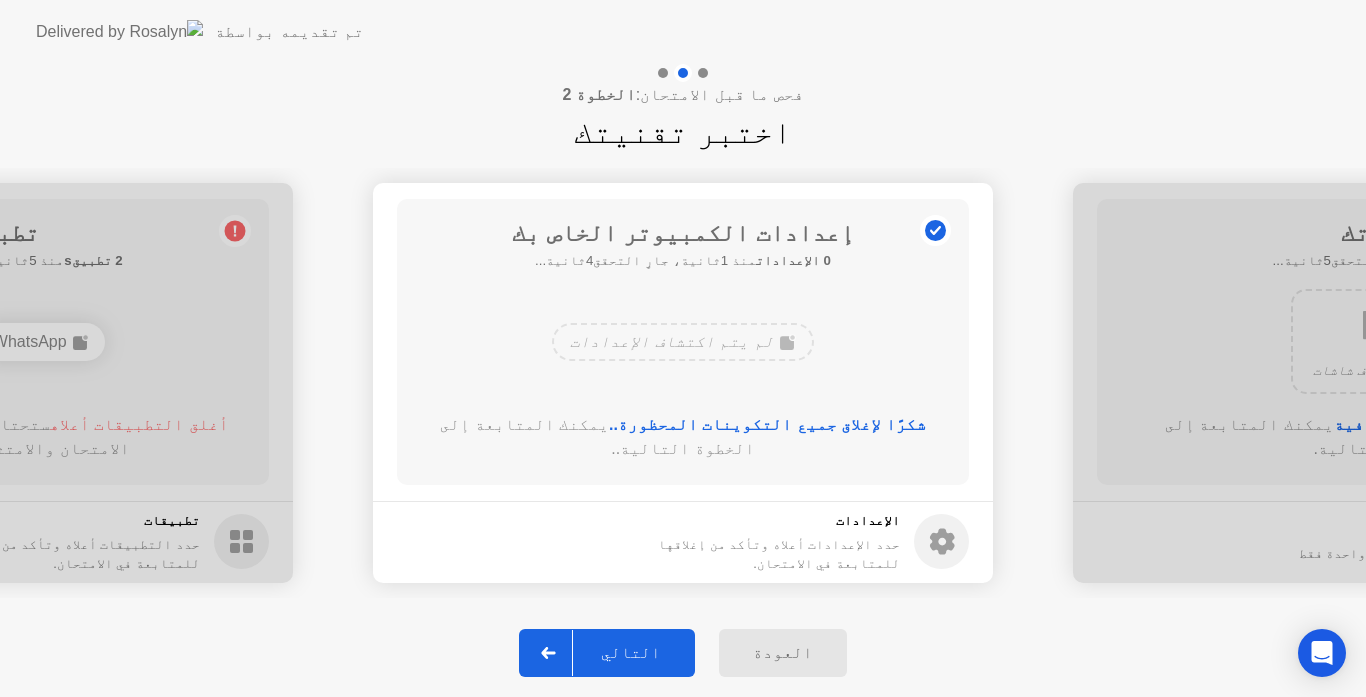 click on "التالي" 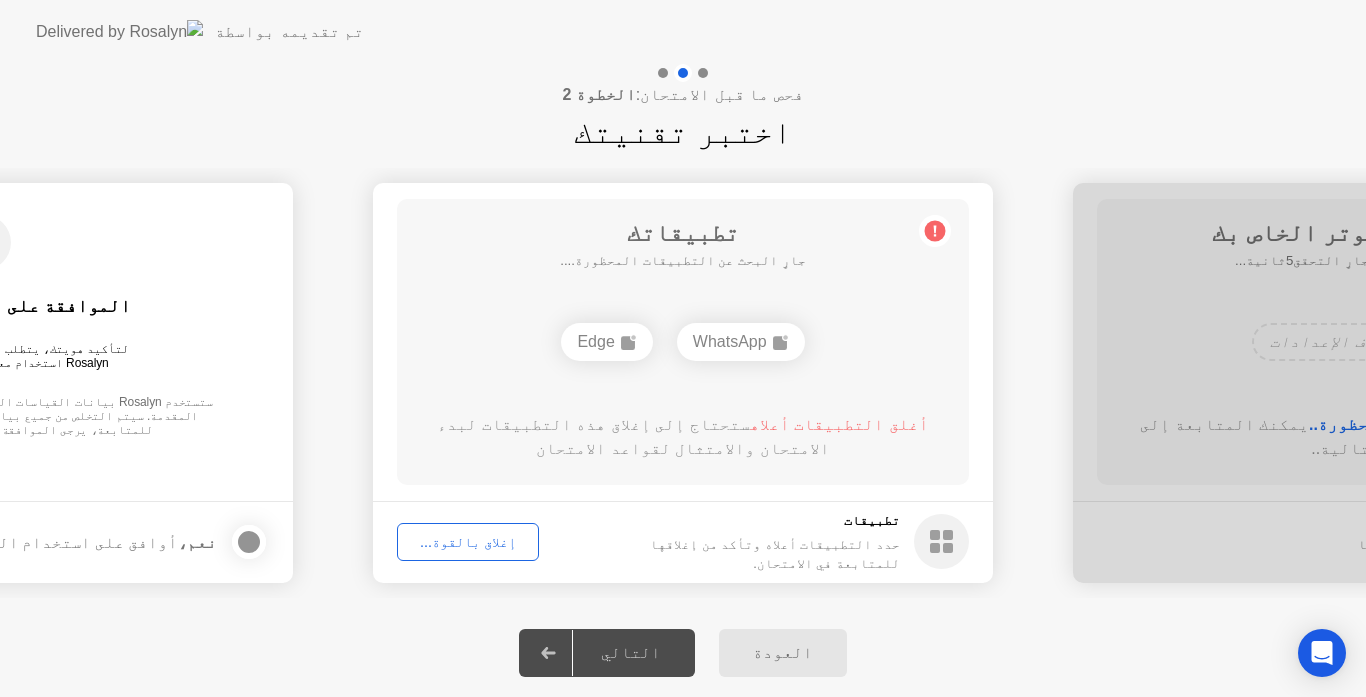 click on "إغلاق بالقوة..." 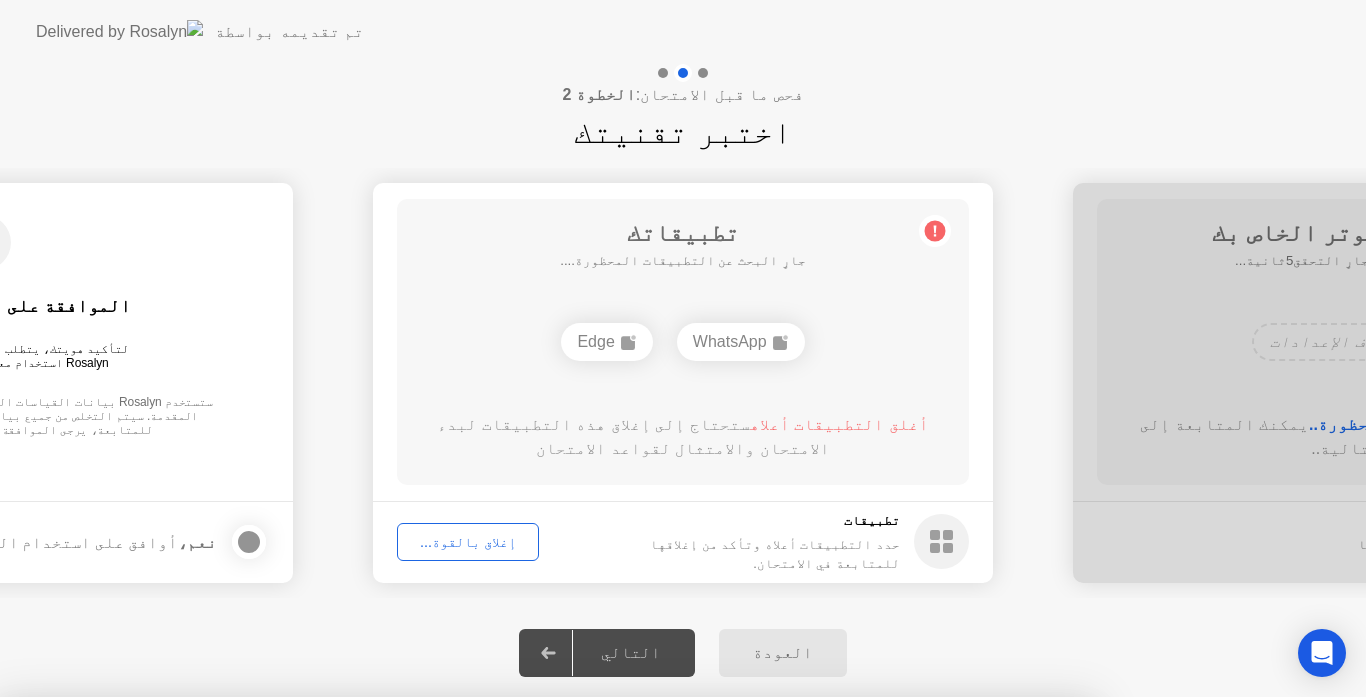 click on "تأكيد" at bounding box center [614, 973] 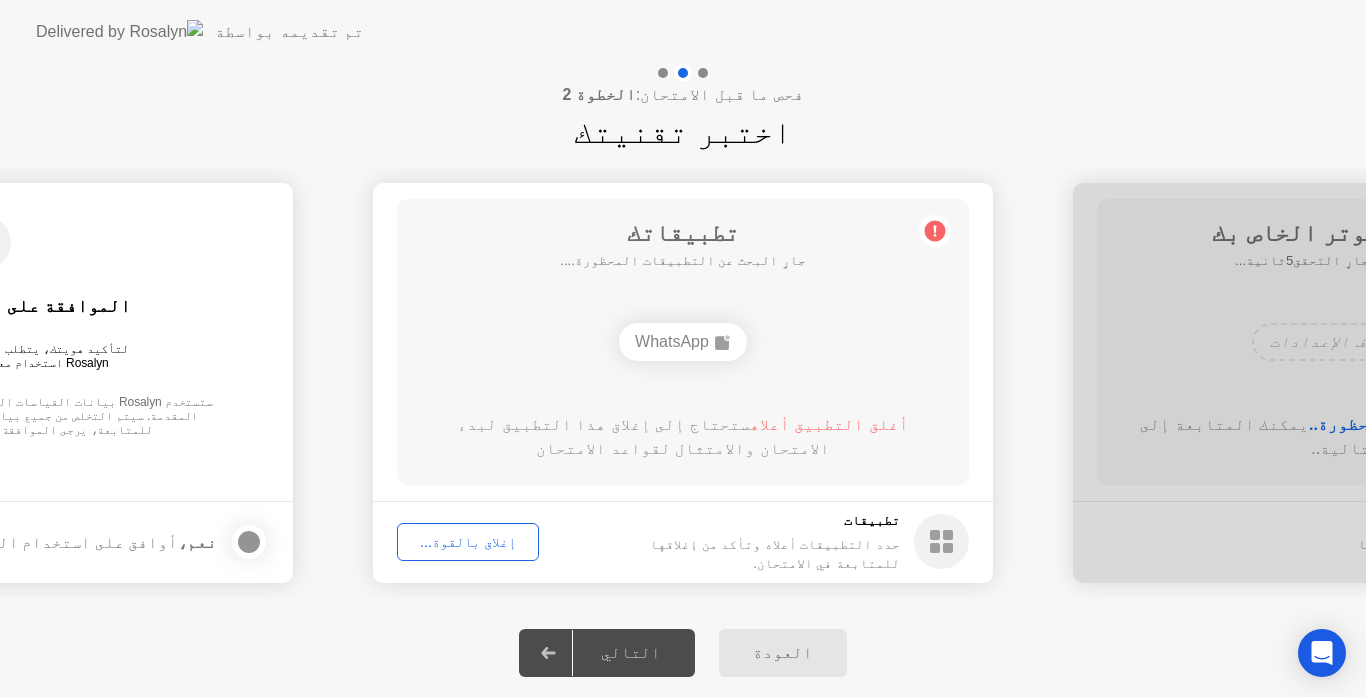 click on "إغلاق بالقوة..." 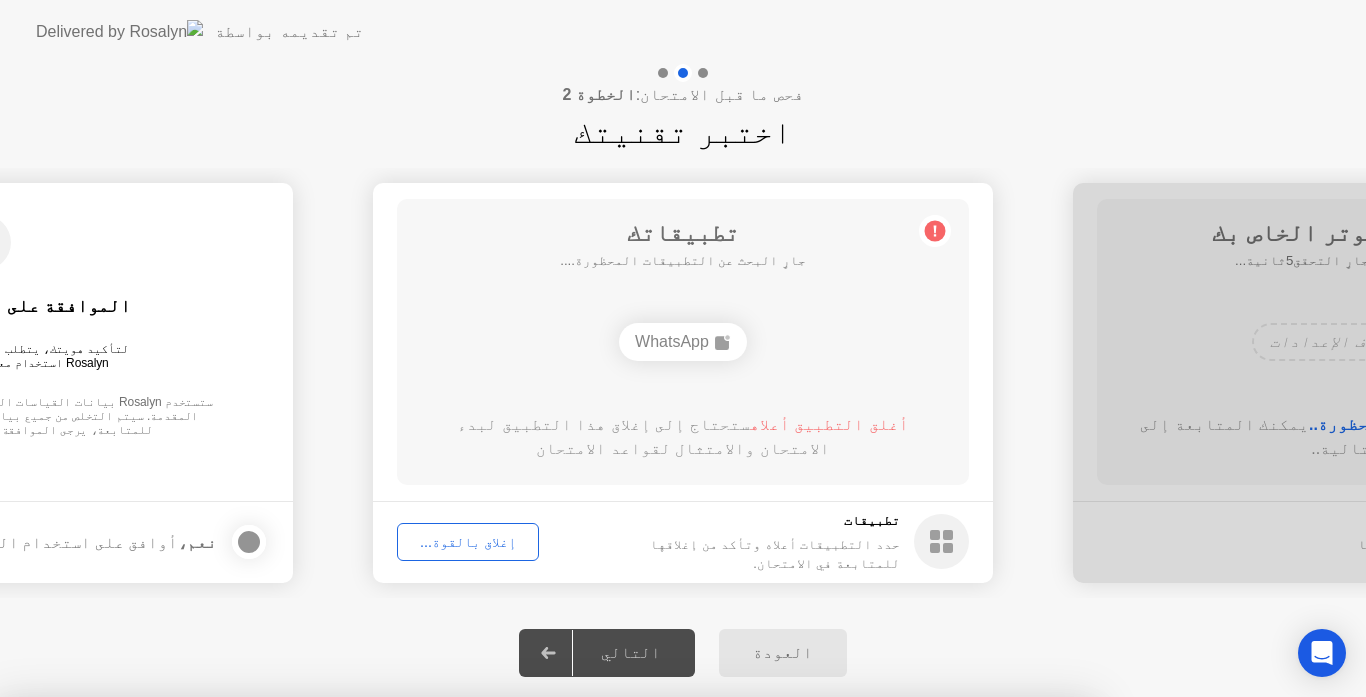 click on "تأكيد" at bounding box center (614, 973) 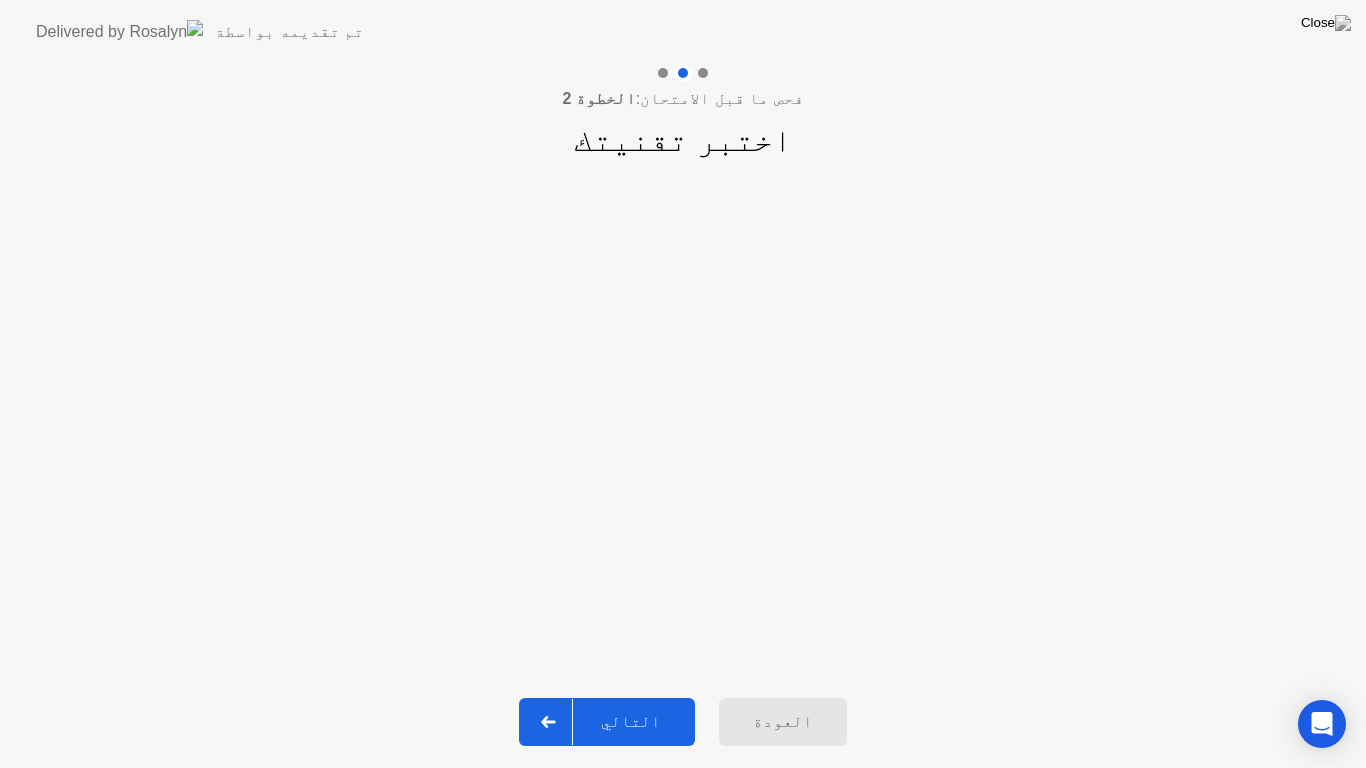 click on "التالي" 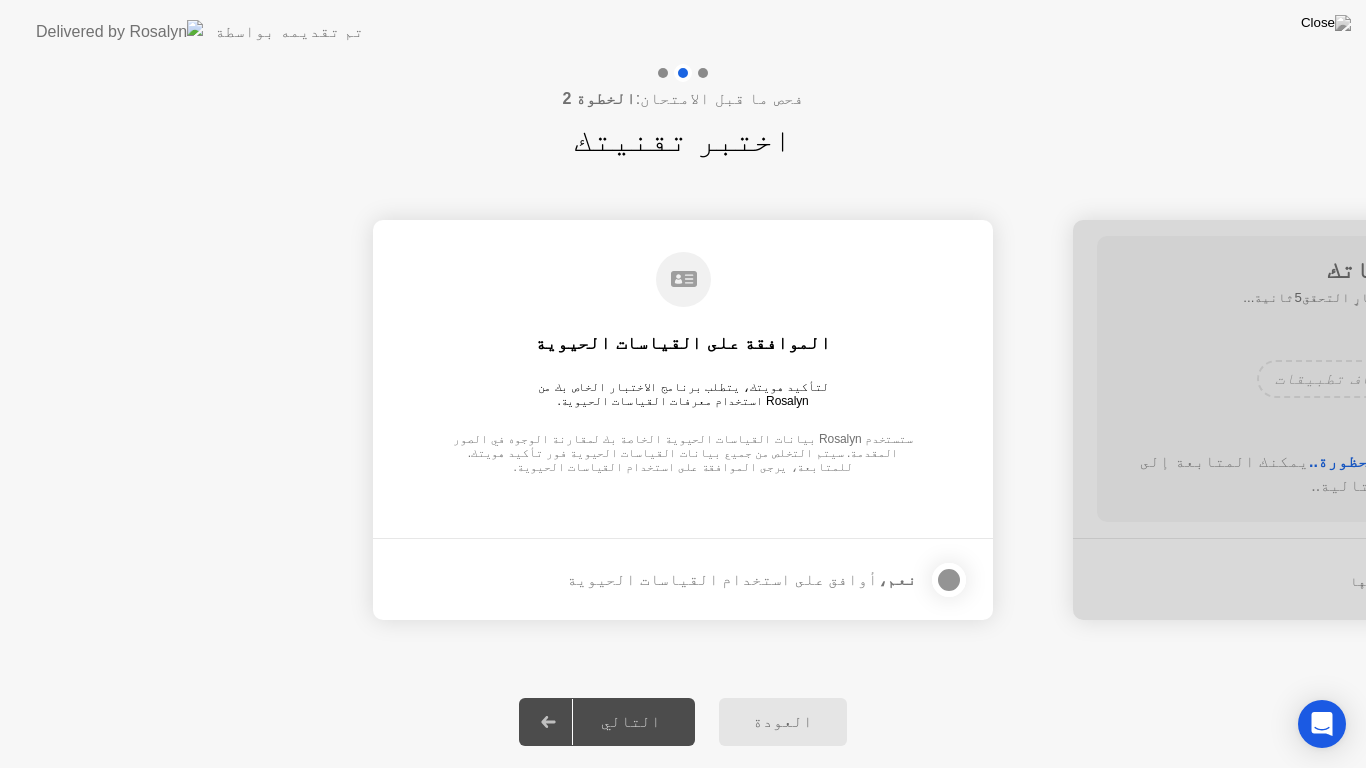 click 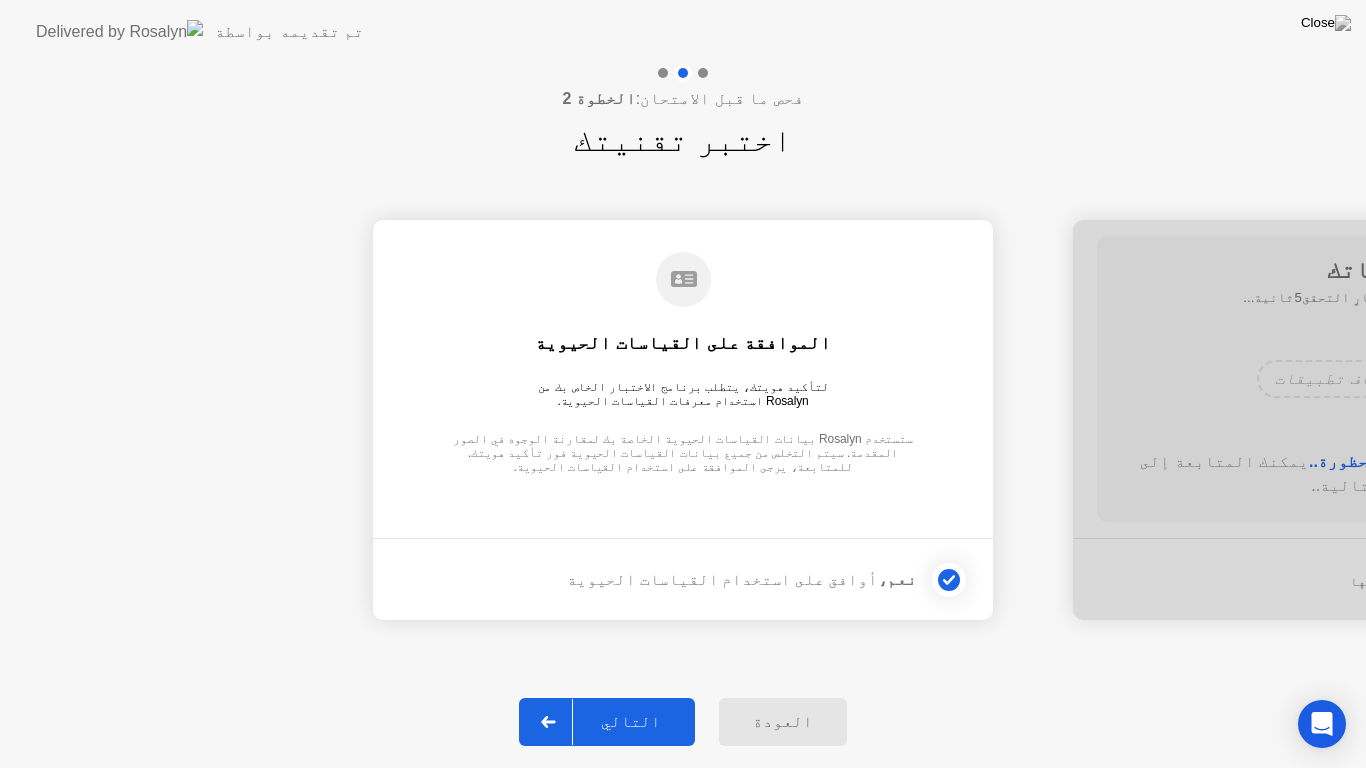 click on "التالي" 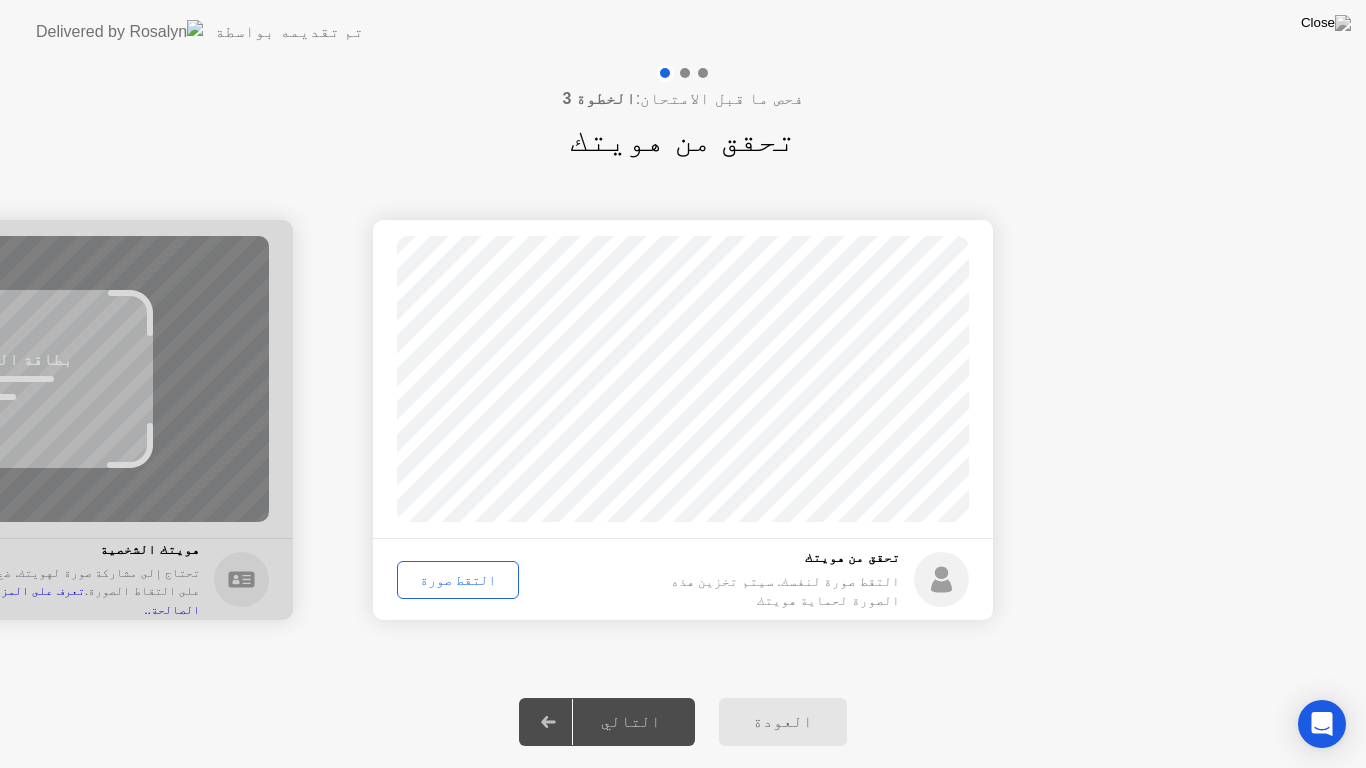 click on "التقط صورة" 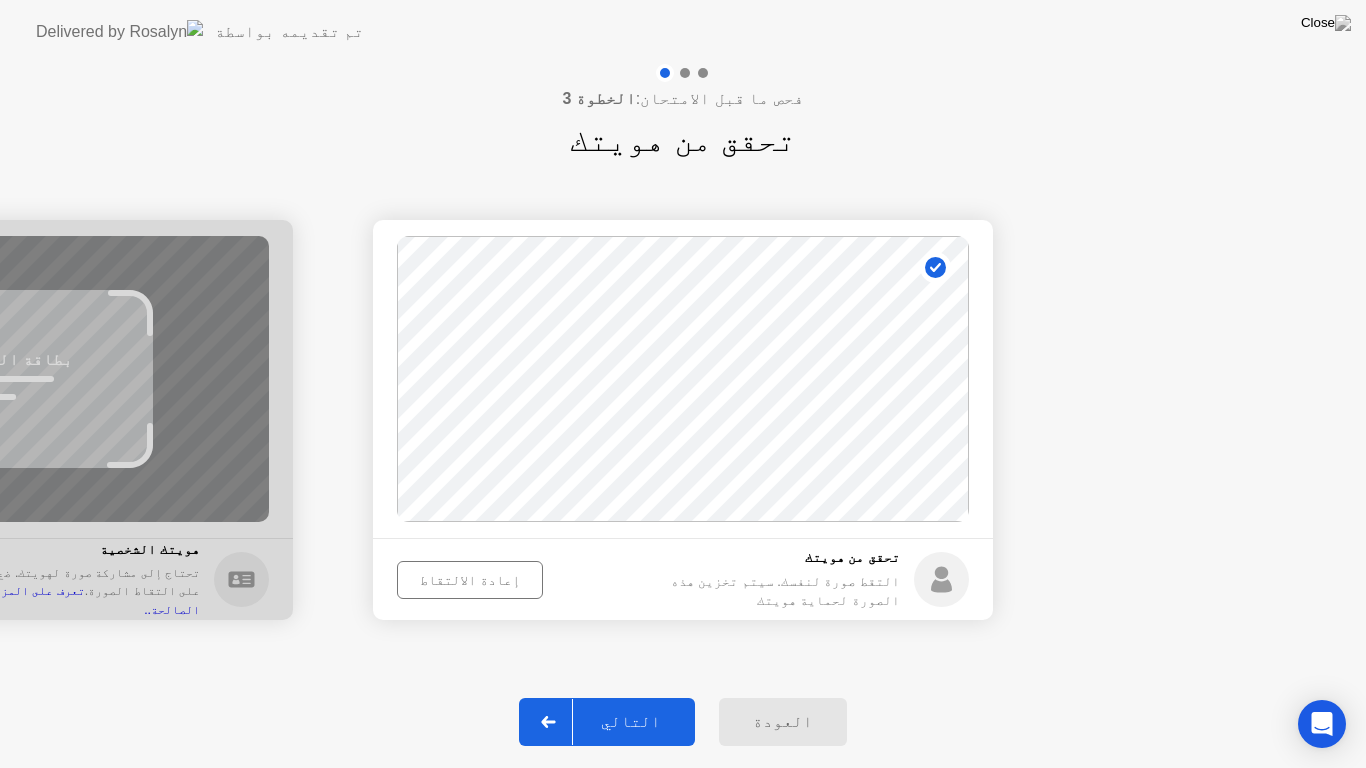 click on "التالي" 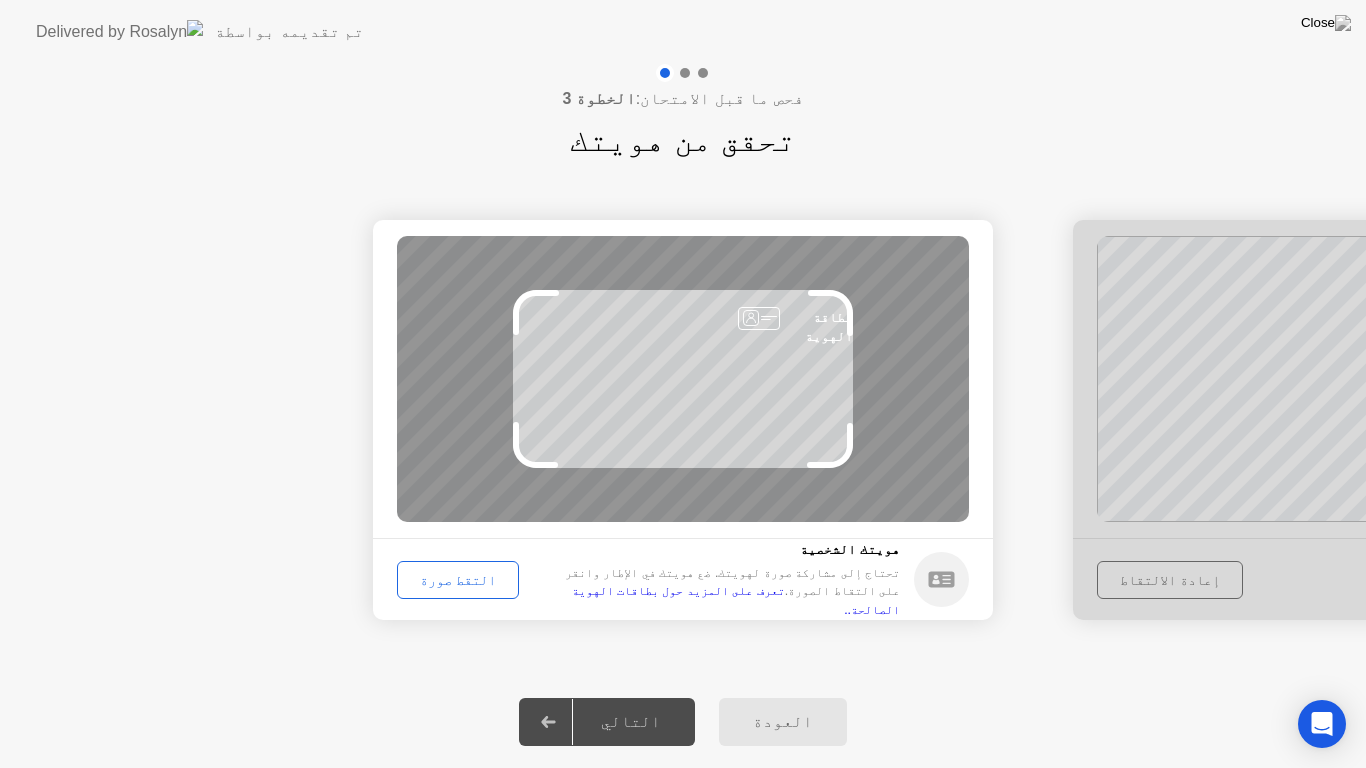 click on "التالي" 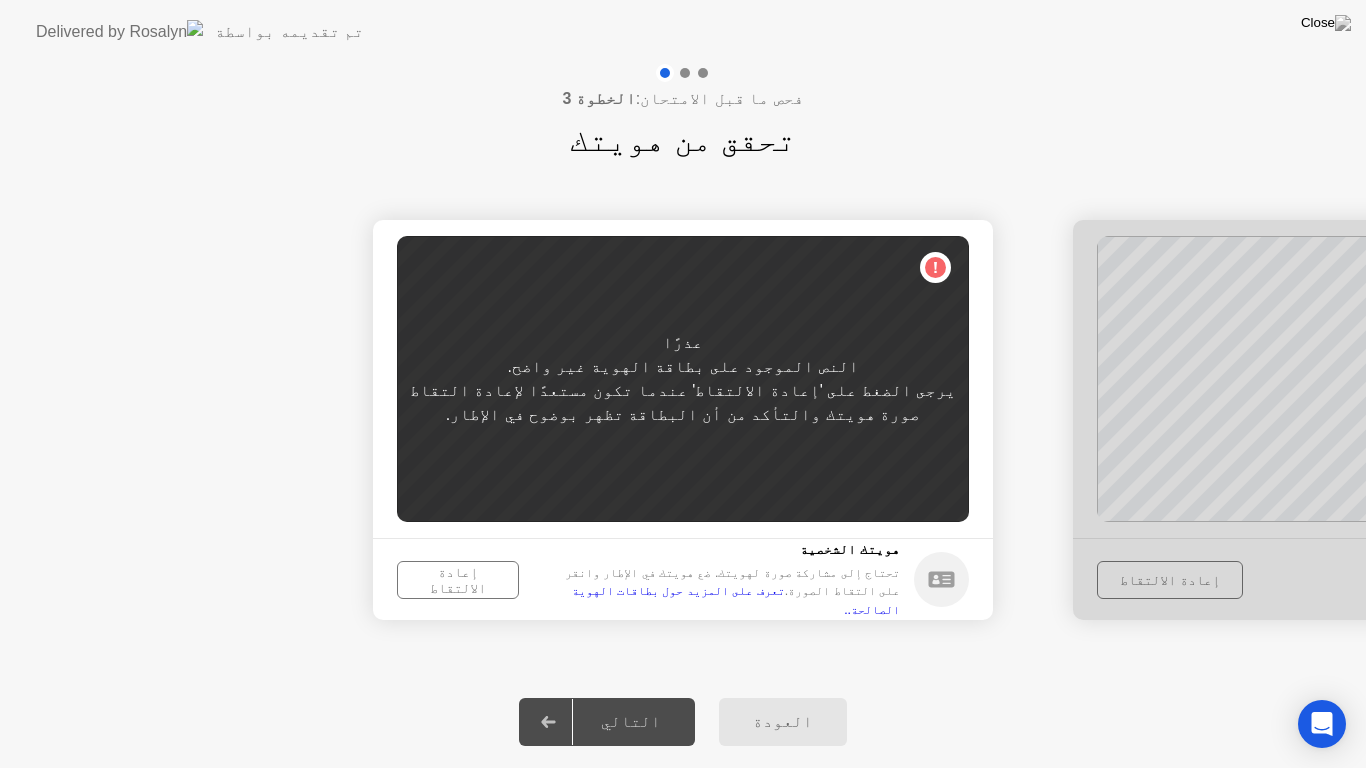 click on "إعادة الالتقاط" 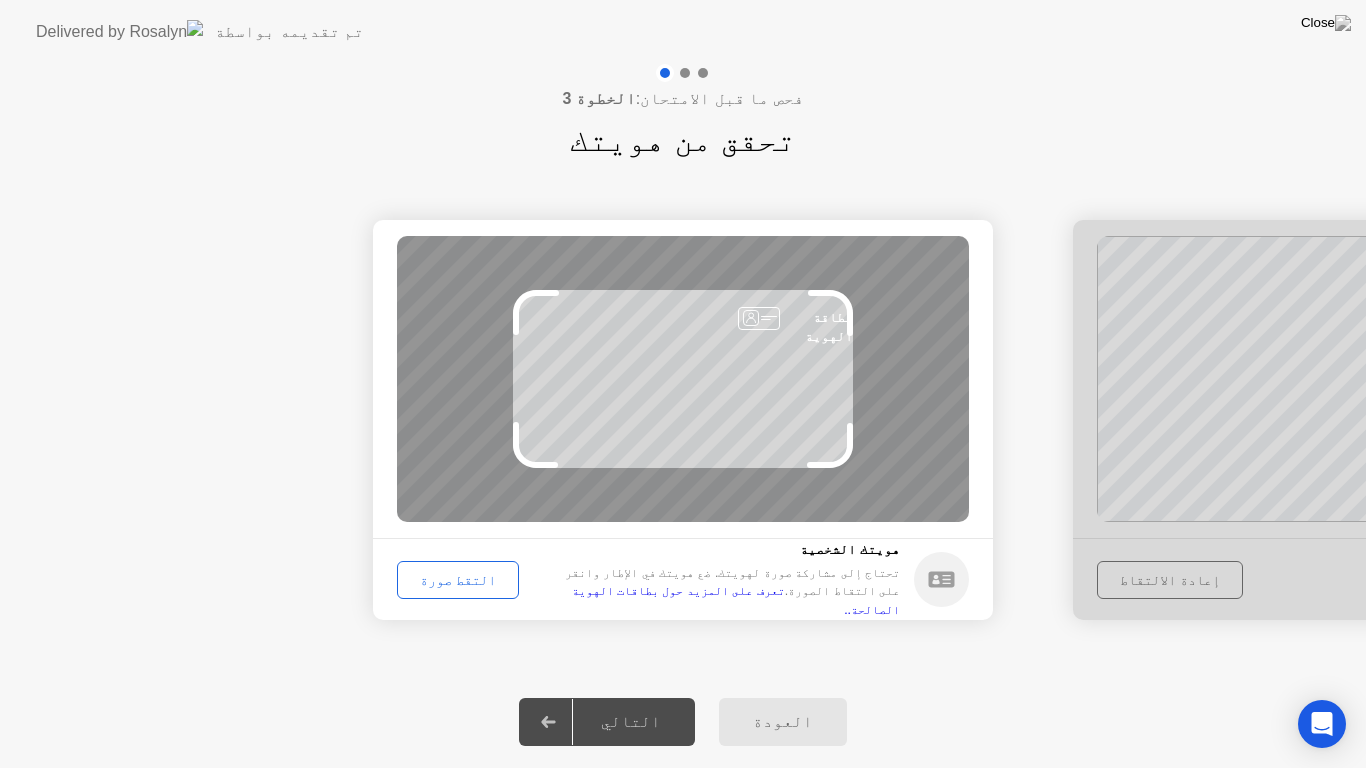 click on "التقط صورة" 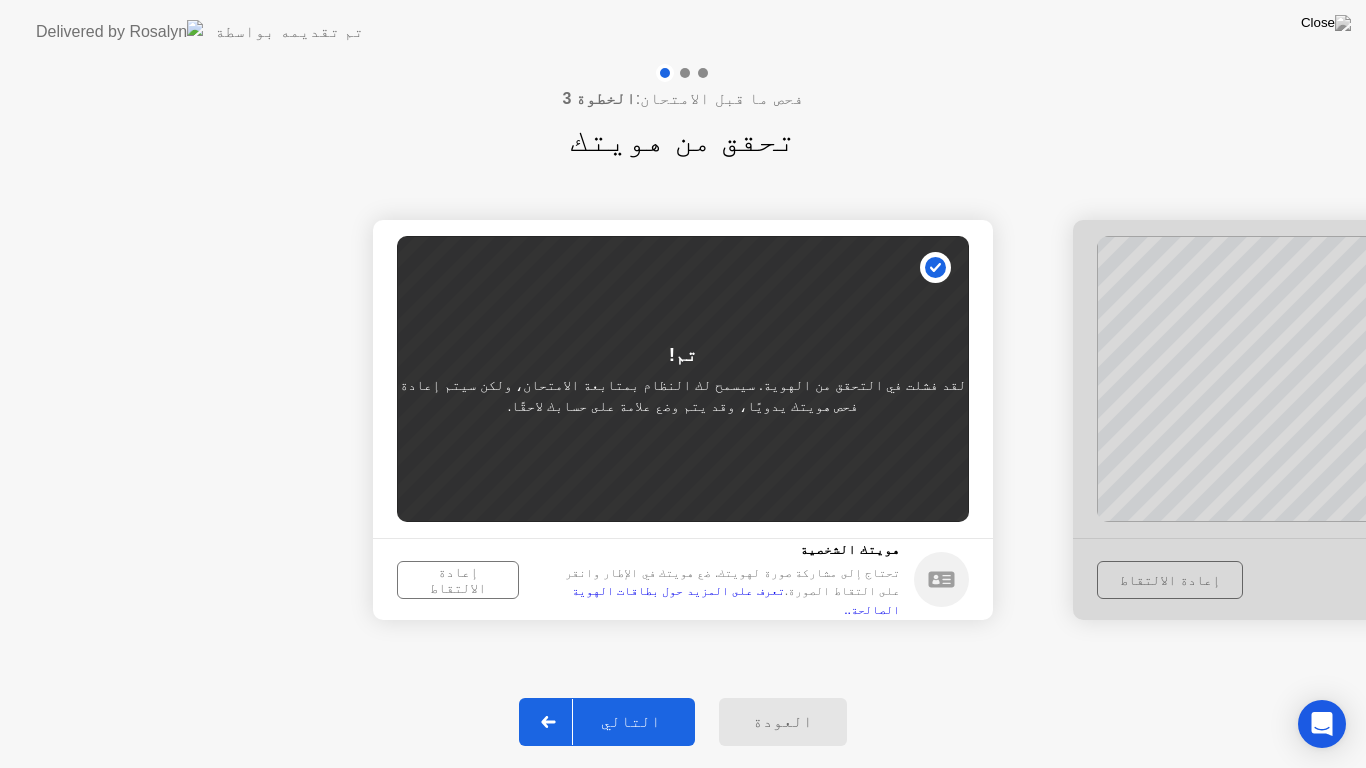 click on "التالي" 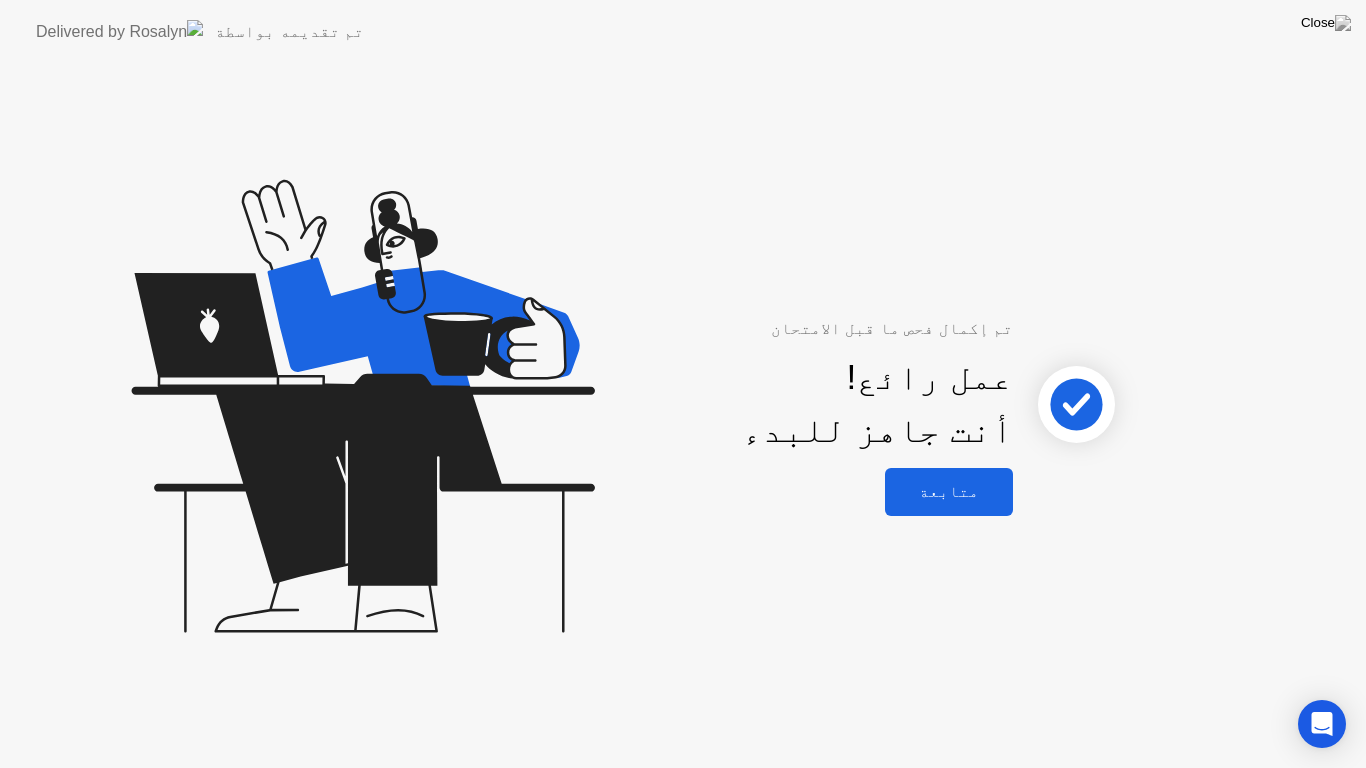click on "متابعة" 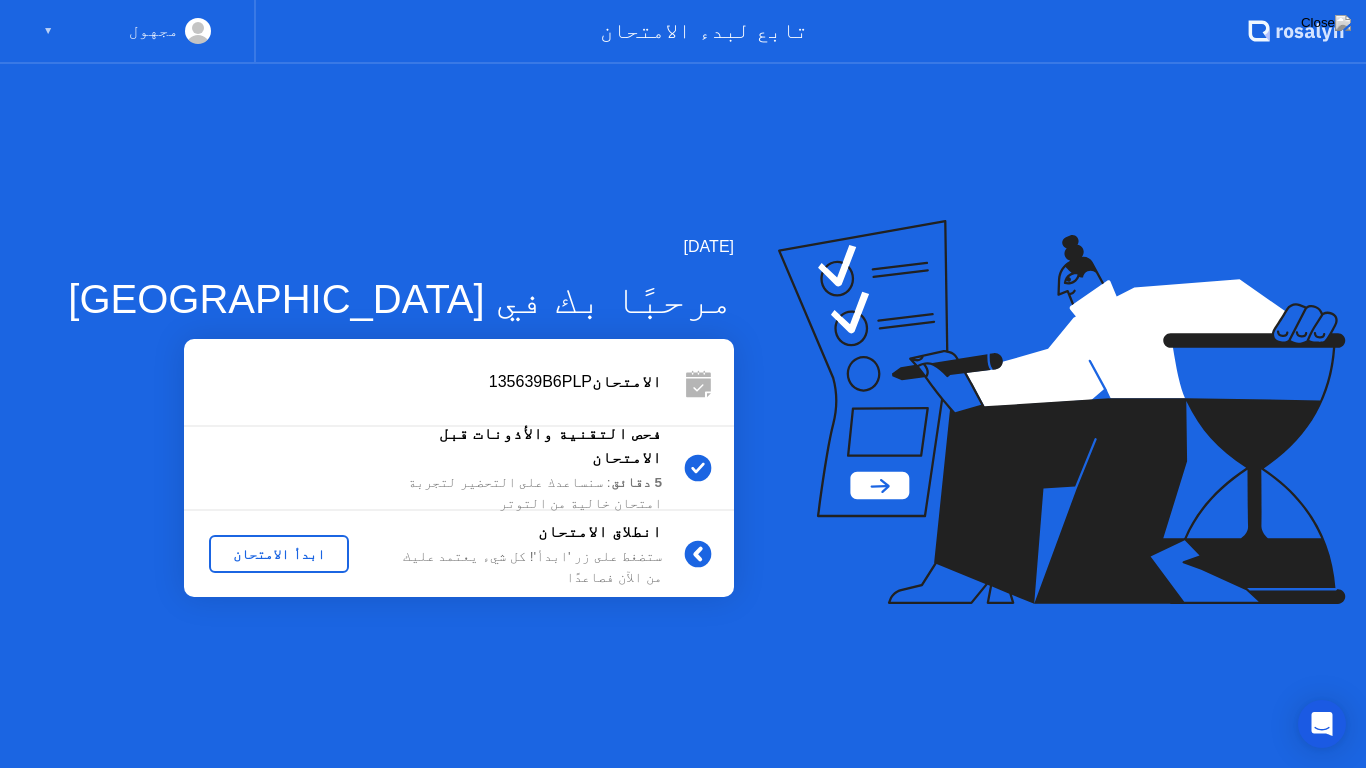 click on "ابدأ الامتحان" 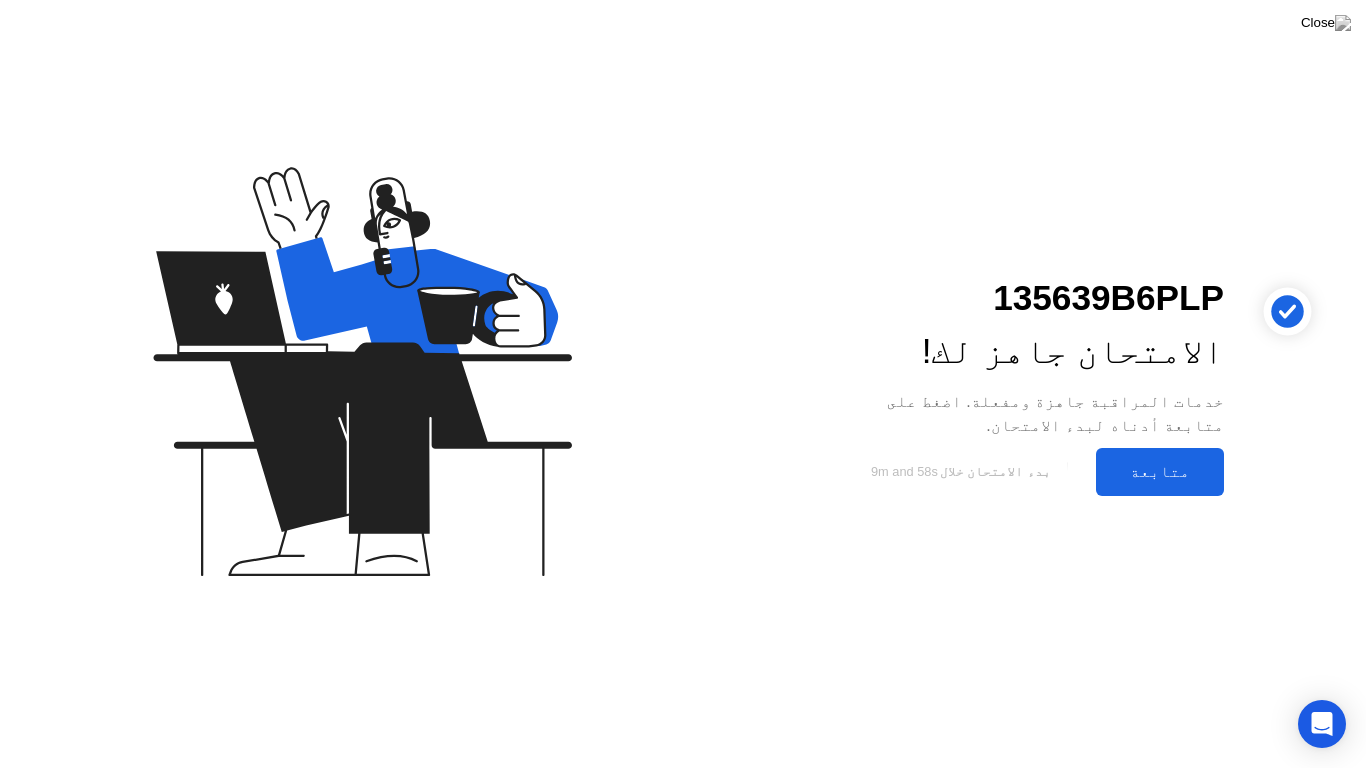 click on "متابعة" 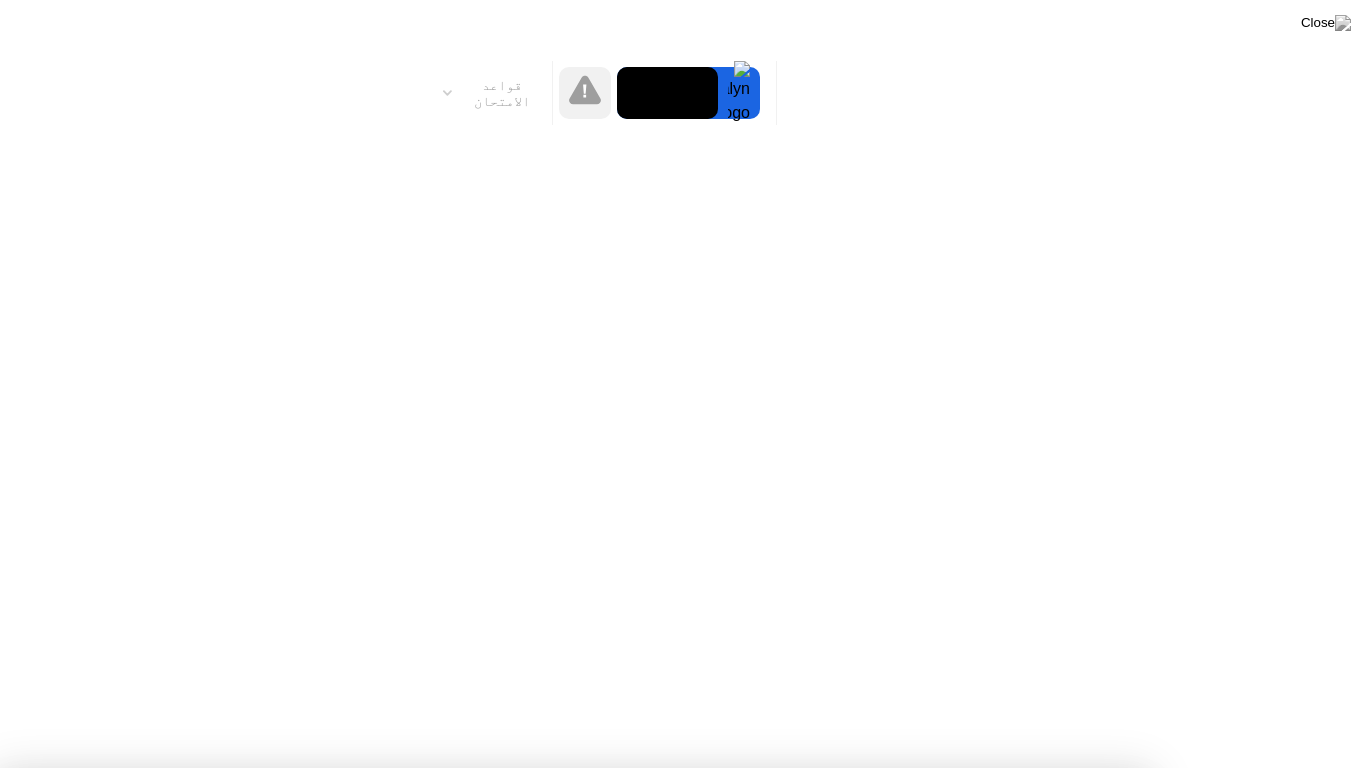 click on "فهمت!" at bounding box center [672, 1291] 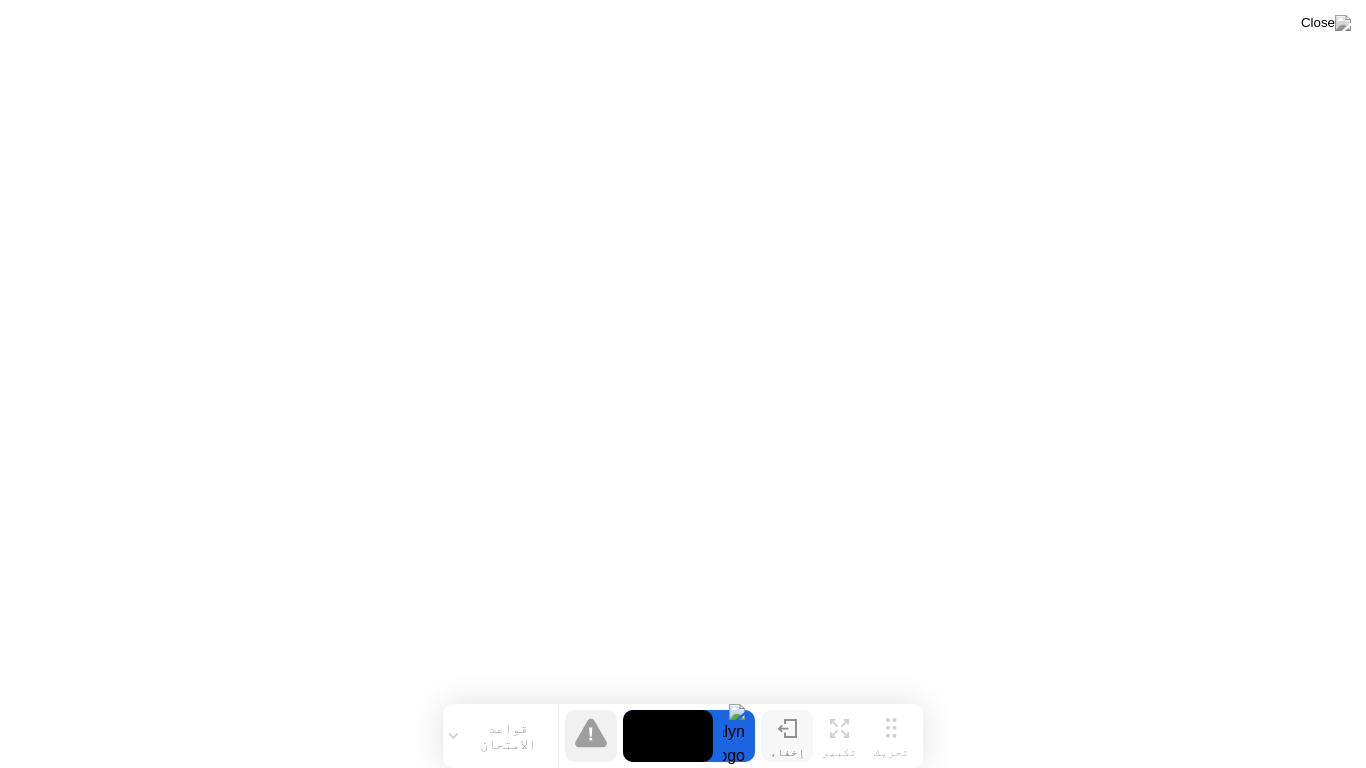 click 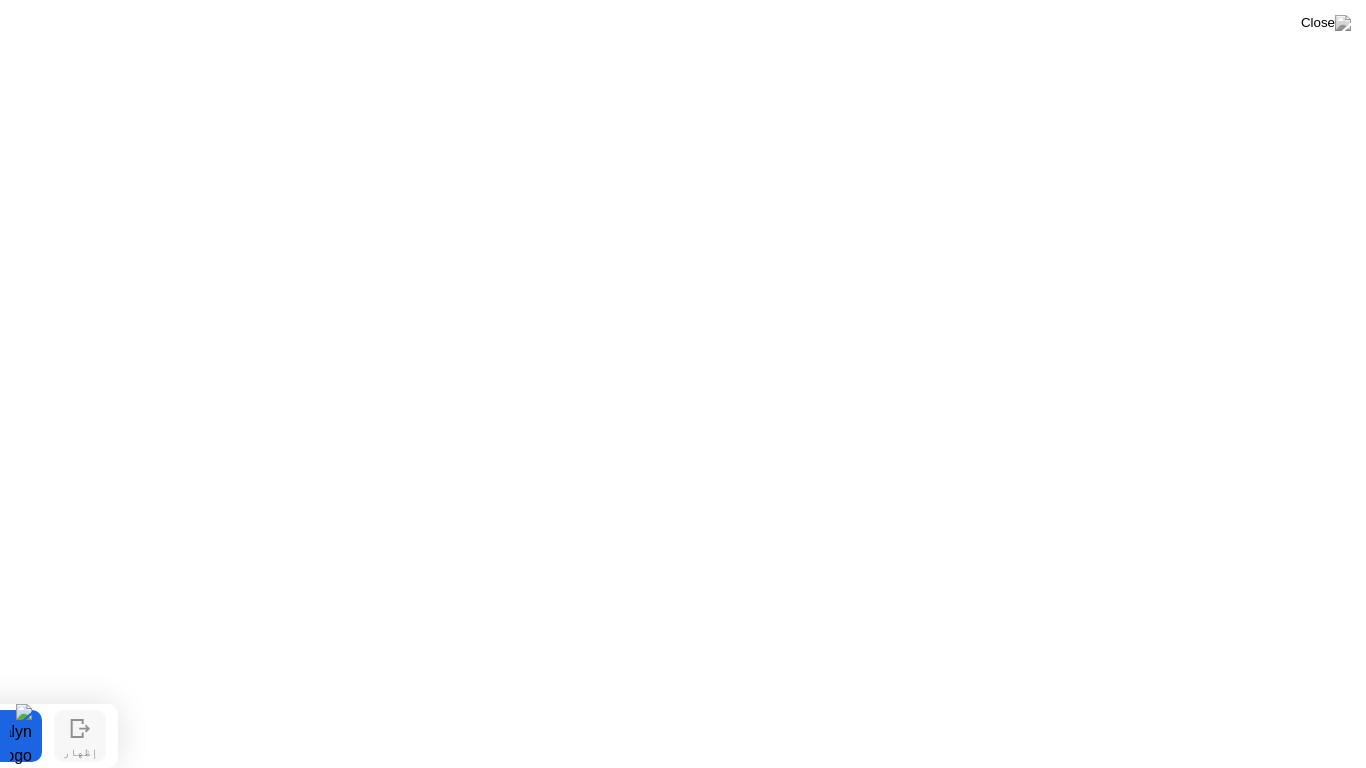 click 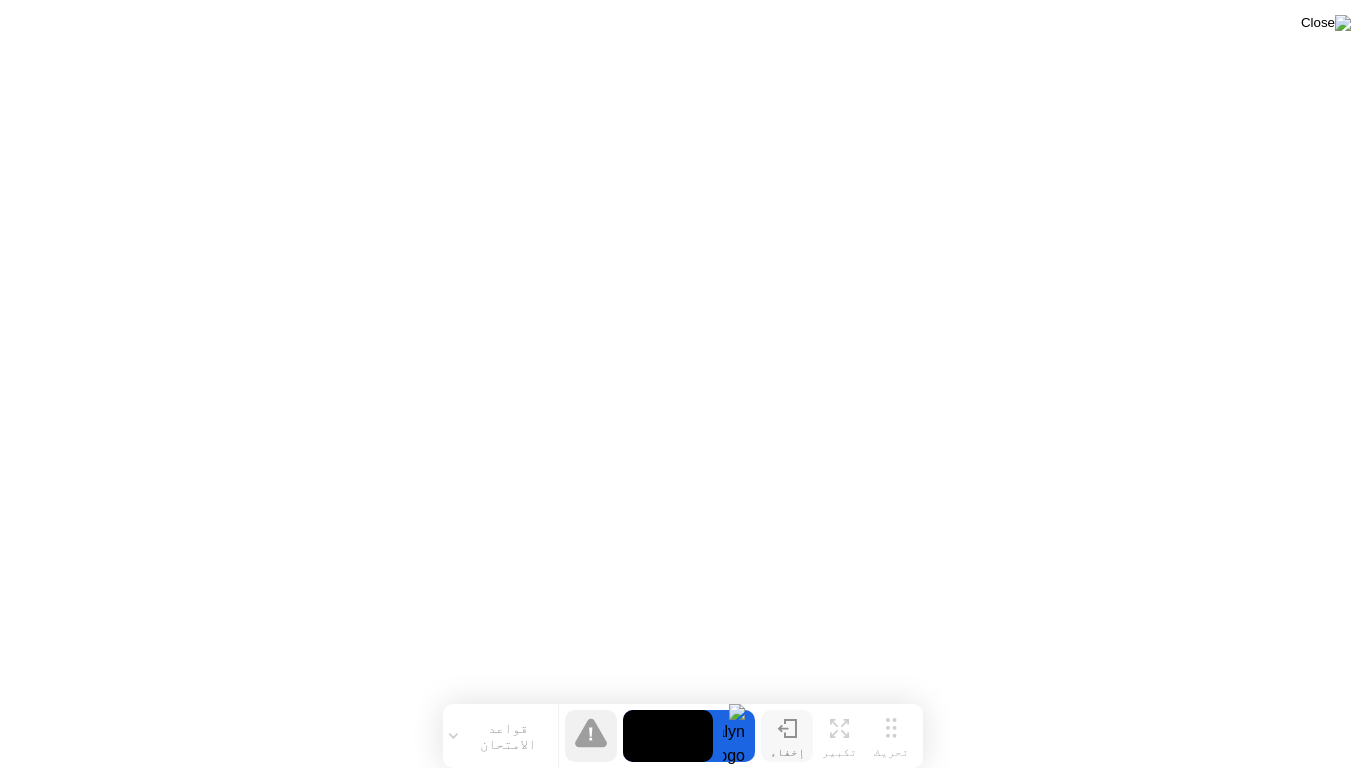 click at bounding box center [1326, 23] 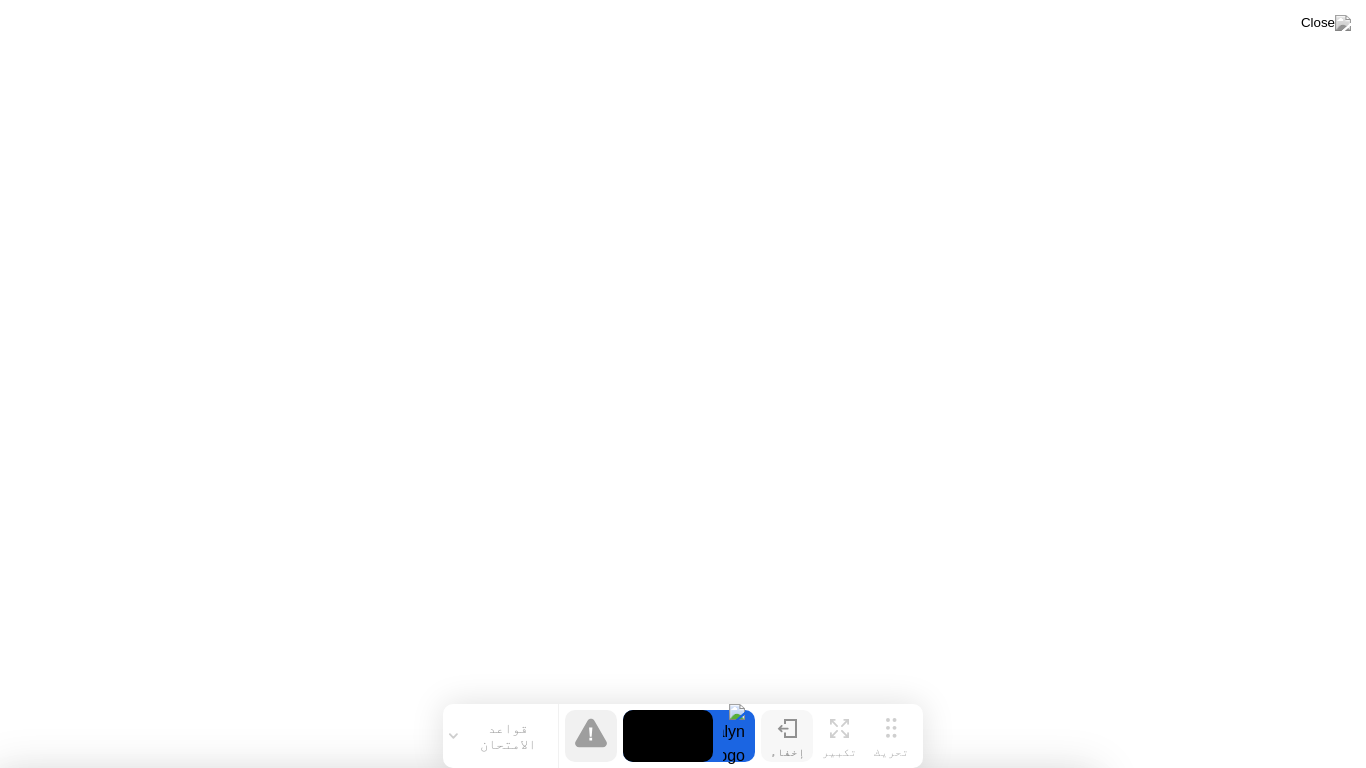 click on "نعم" at bounding box center (498, 881) 